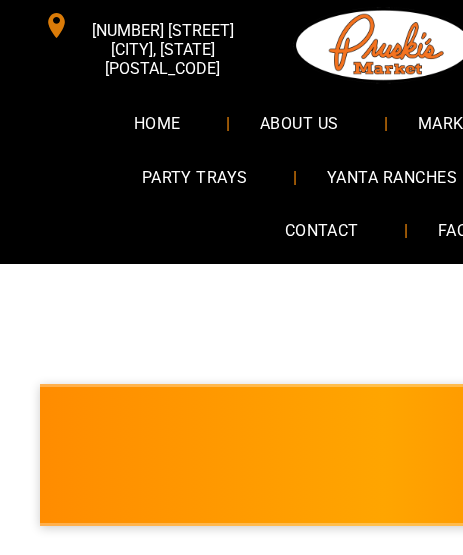 scroll, scrollTop: 0, scrollLeft: 0, axis: both 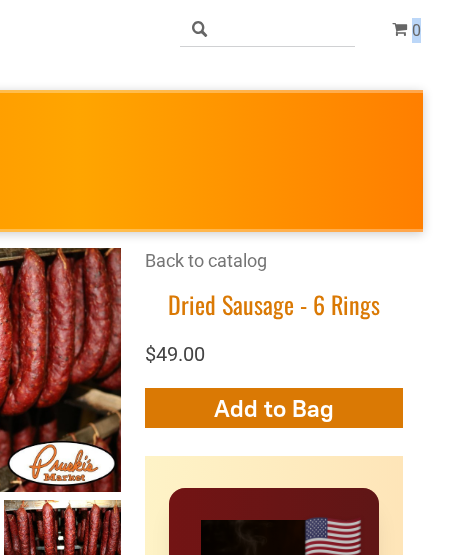 click on "Back to catalog" 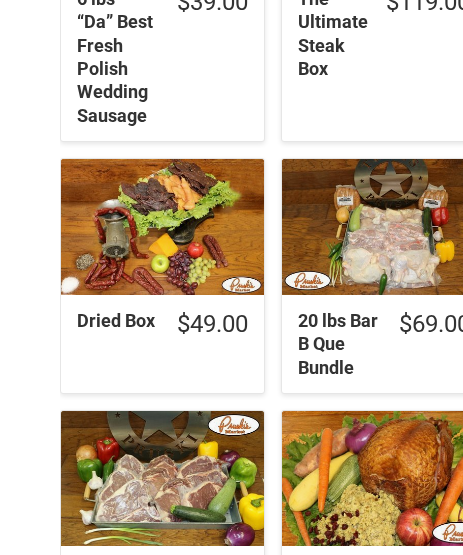 scroll, scrollTop: 1187, scrollLeft: 0, axis: vertical 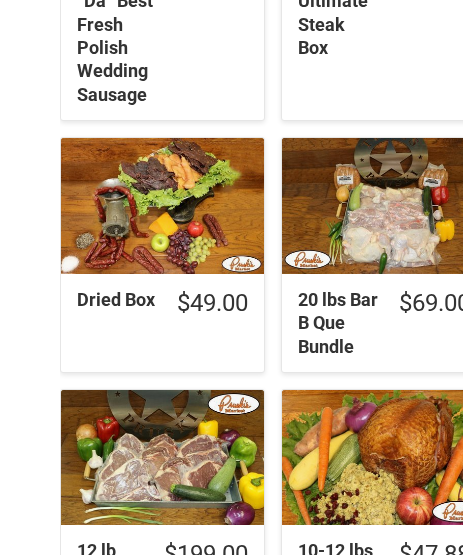 click on "10-12 lbs Pruski's Smoked Turkeys" 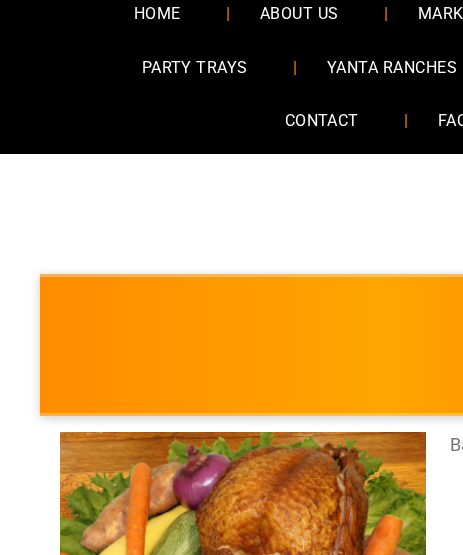 scroll, scrollTop: 0, scrollLeft: 0, axis: both 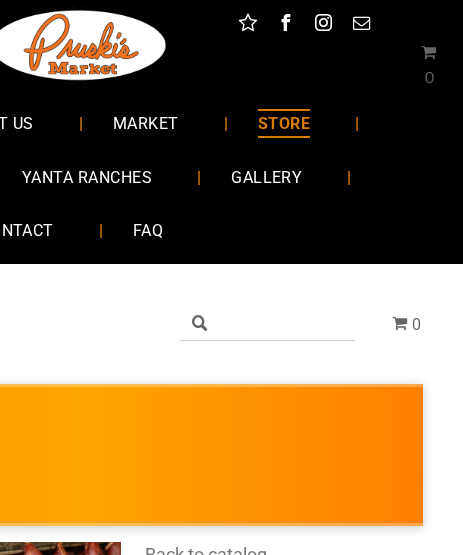 click on "GALLERY" at bounding box center [266, 176] 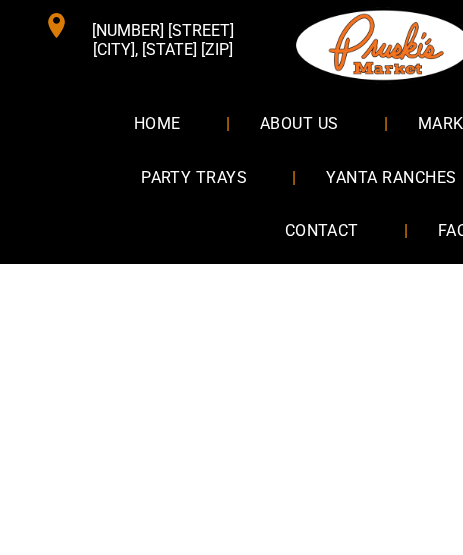 scroll, scrollTop: 0, scrollLeft: 0, axis: both 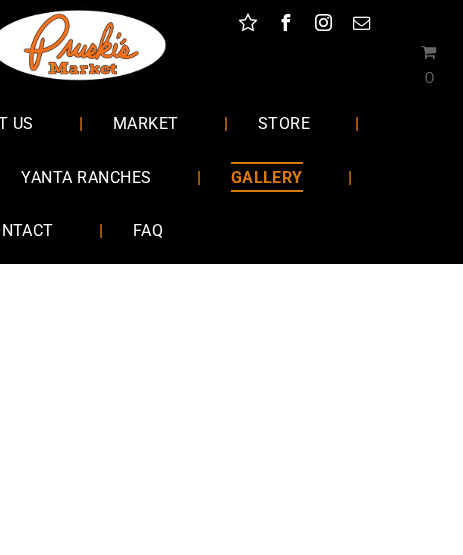 click on "GALLERY" at bounding box center [267, 176] 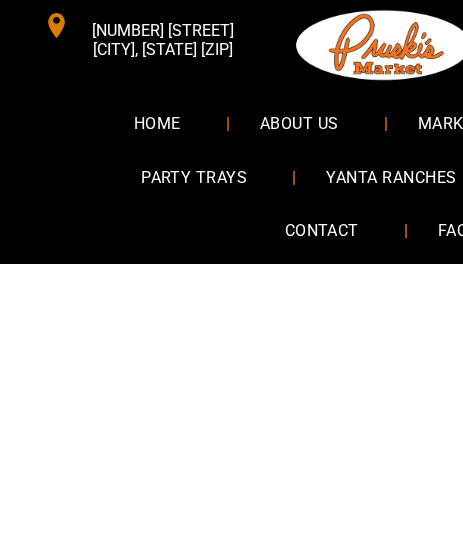 scroll, scrollTop: 0, scrollLeft: 0, axis: both 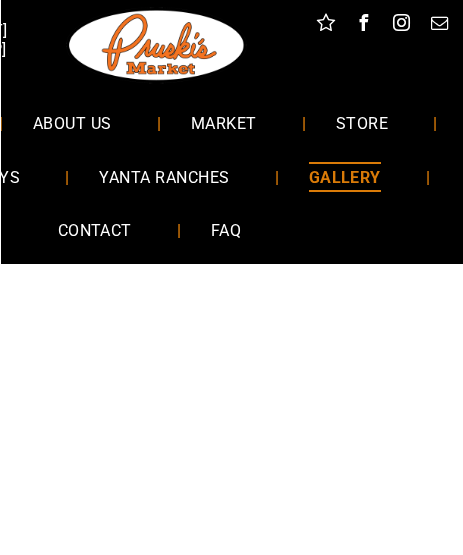click on "STORE" at bounding box center (361, 123) 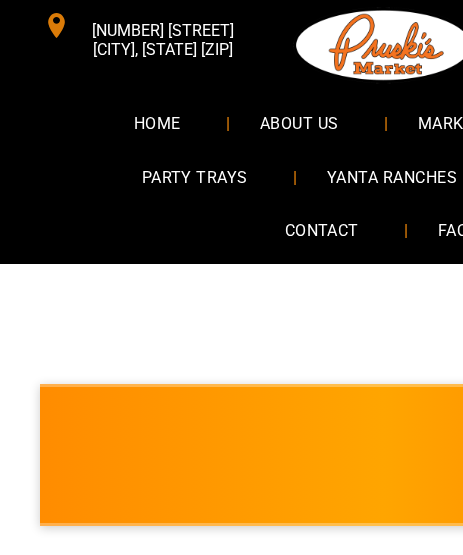 scroll, scrollTop: 0, scrollLeft: 0, axis: both 